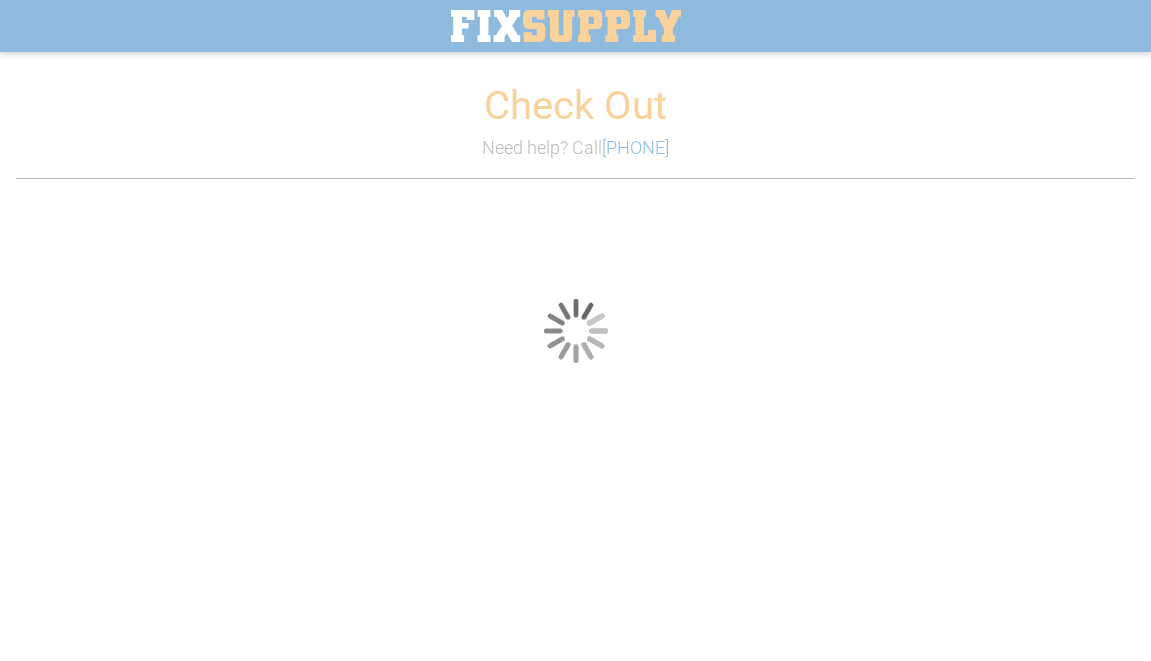 scroll, scrollTop: 0, scrollLeft: 0, axis: both 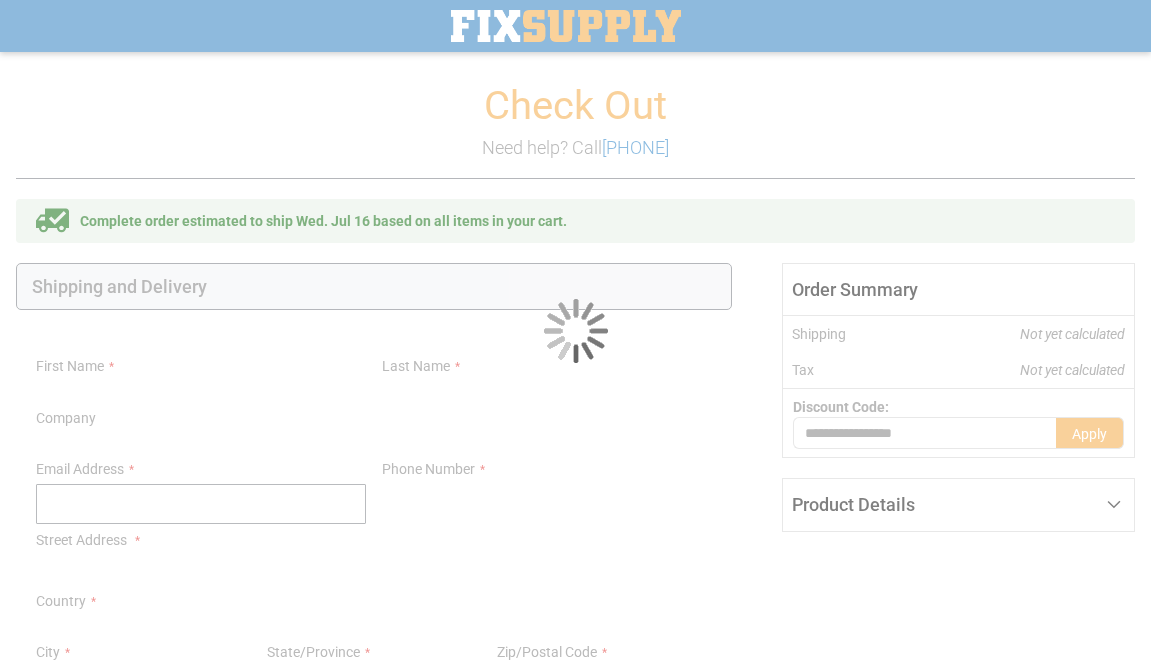 select on "**" 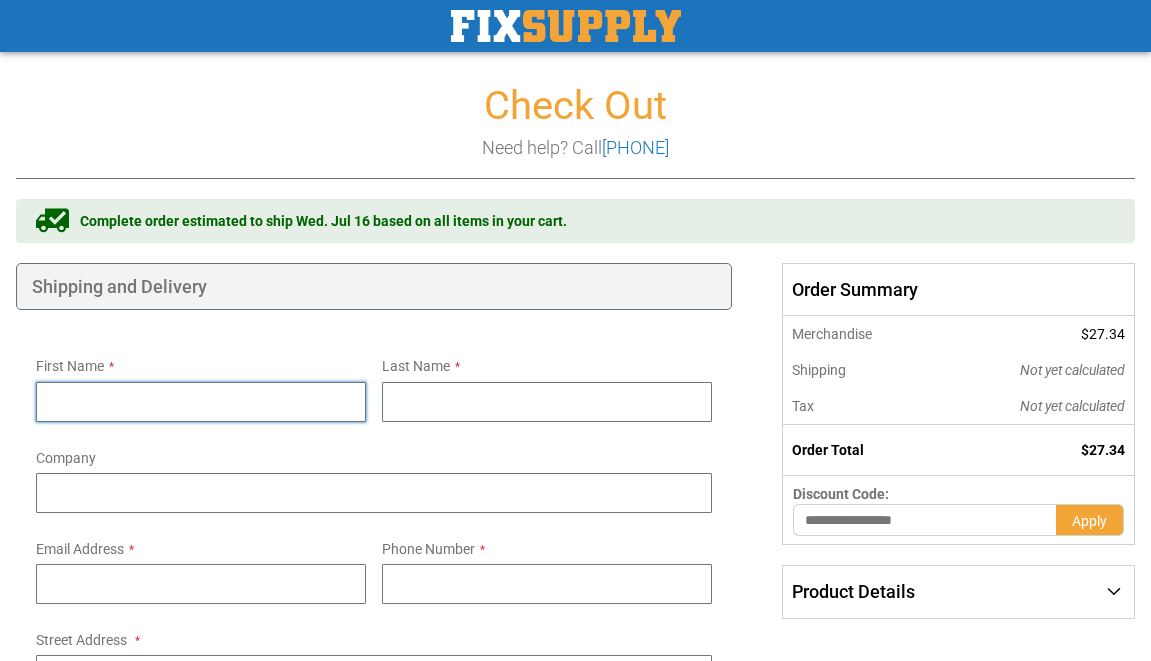 click on "First Name" at bounding box center (201, 402) 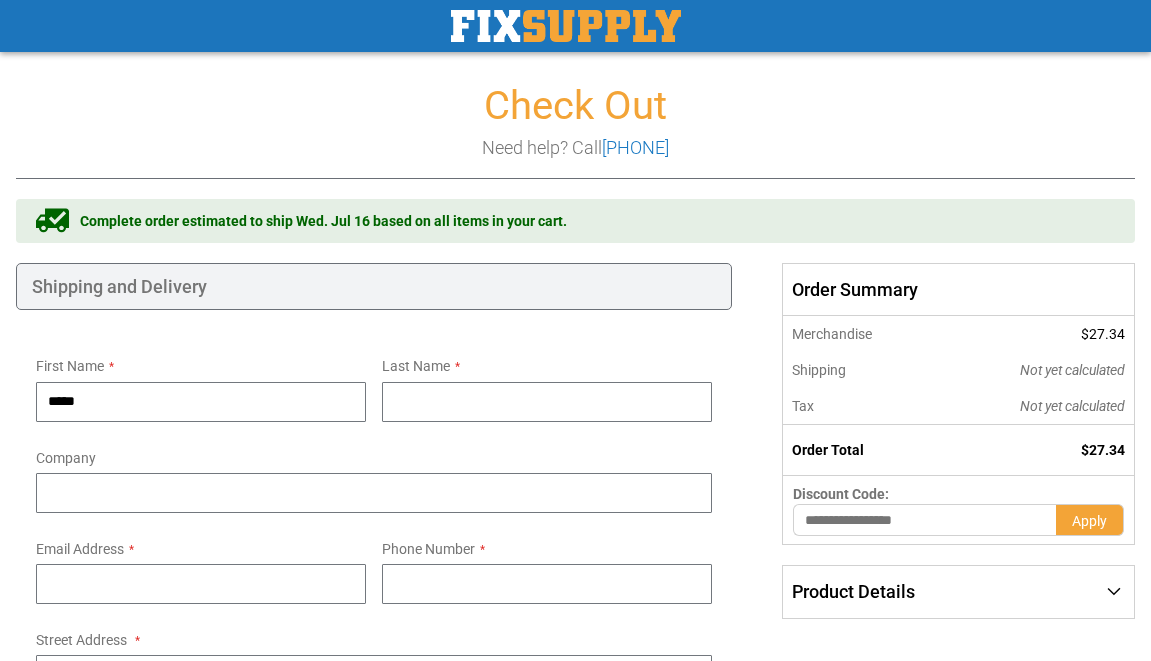 type on "*****" 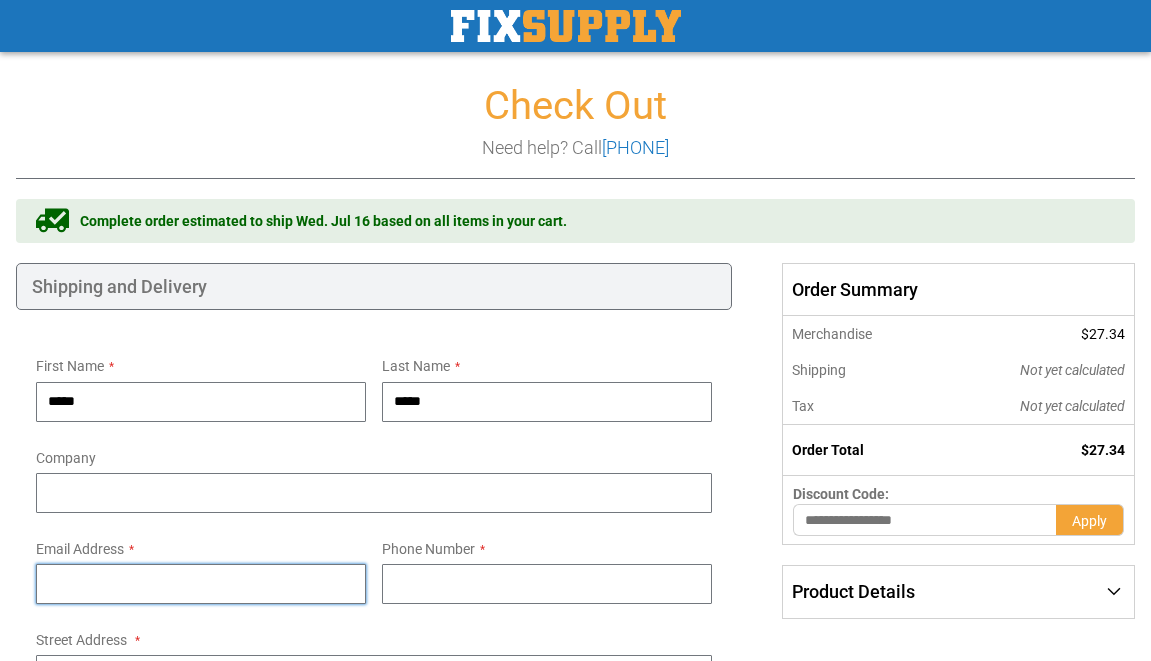 type on "**********" 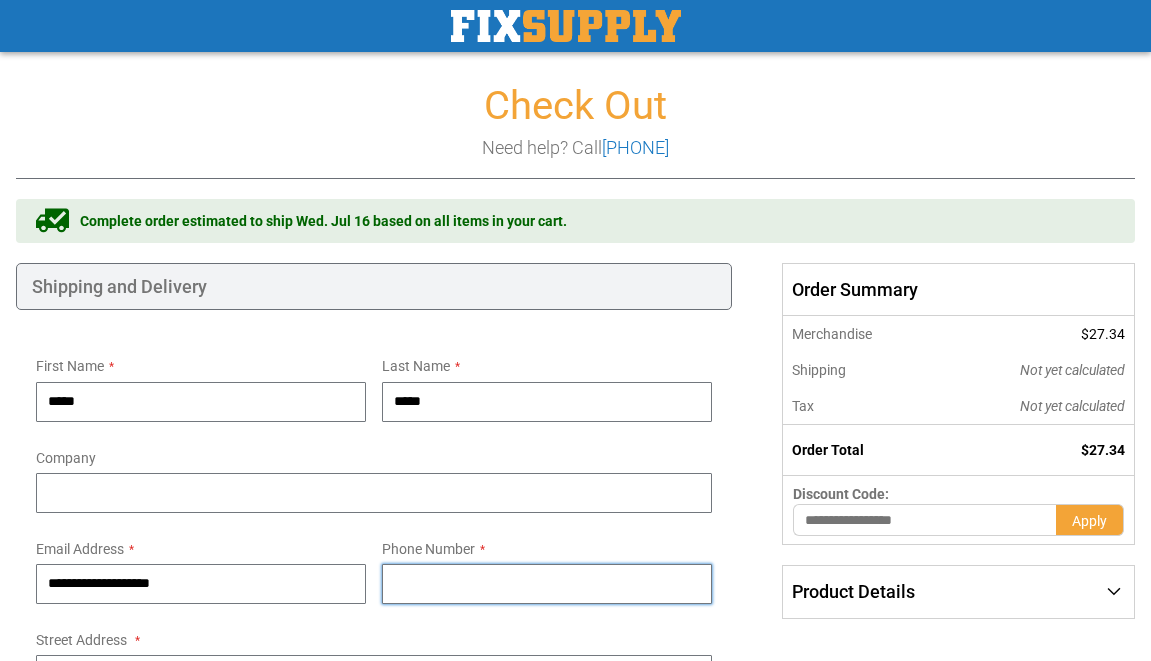 type on "**********" 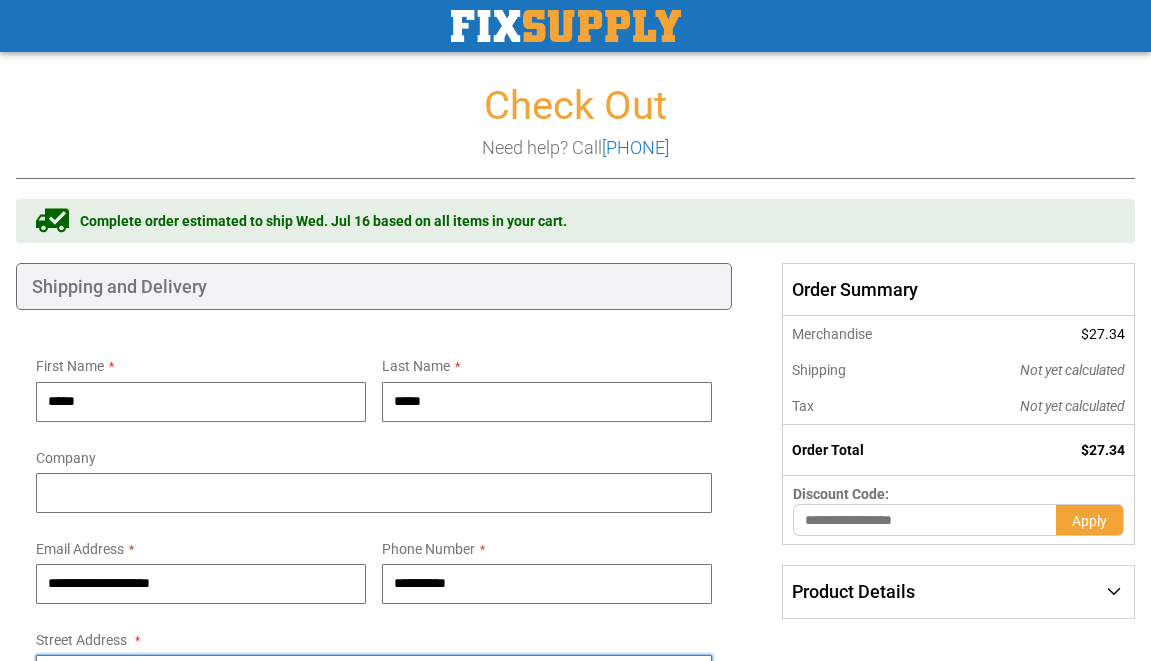 type on "**********" 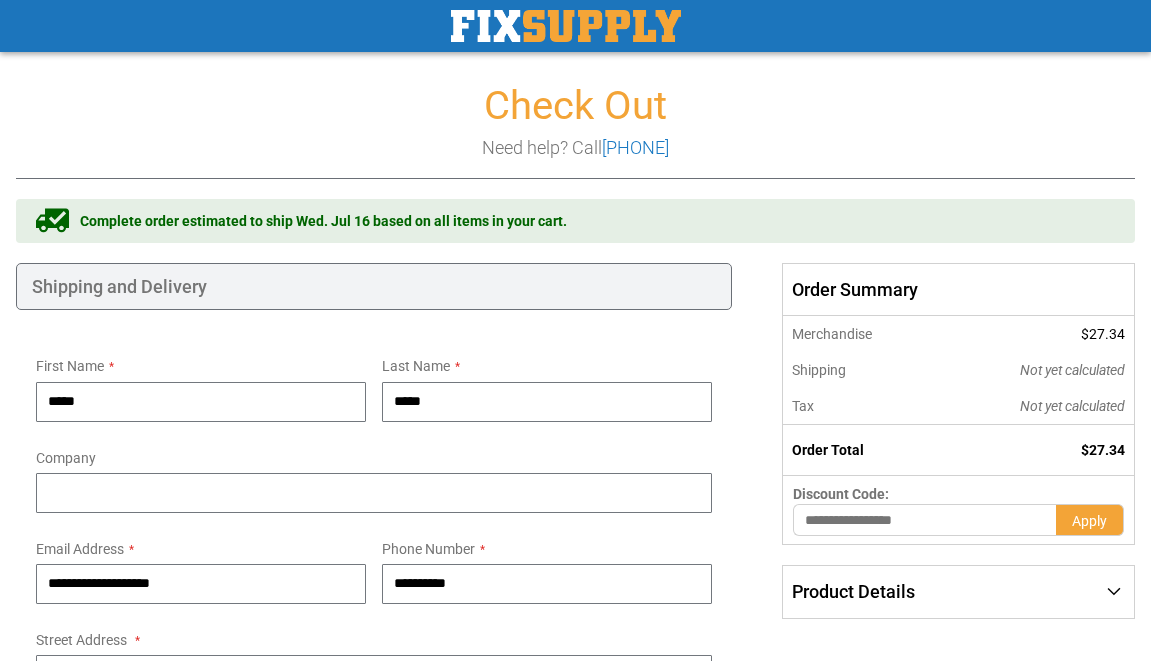 type on "**********" 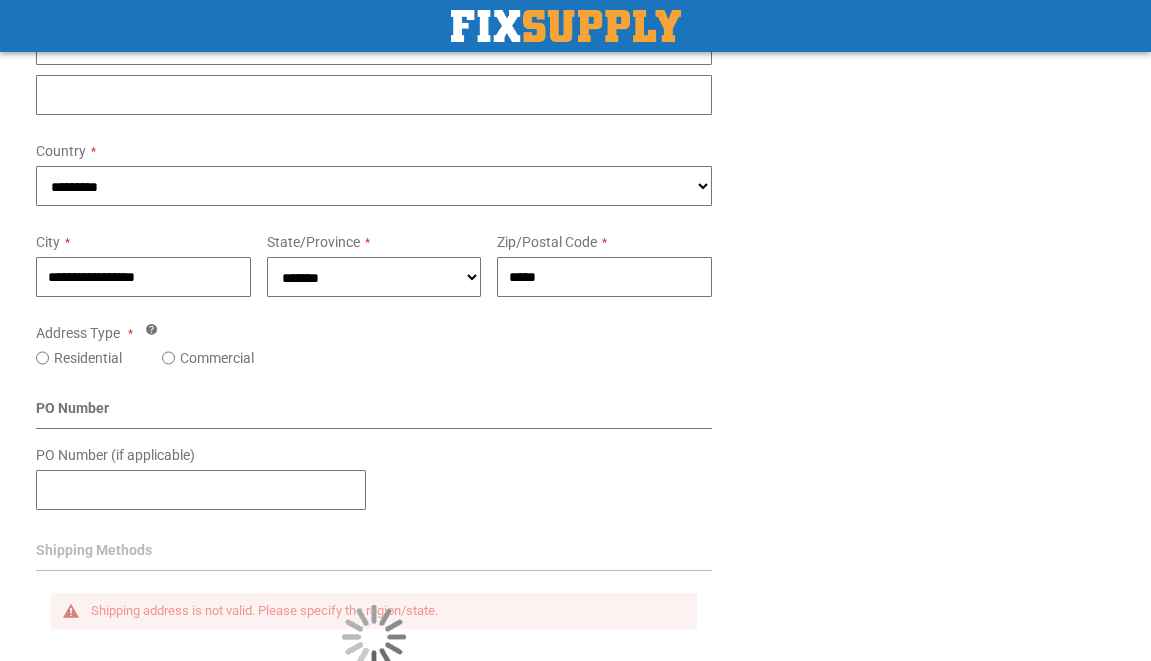 scroll, scrollTop: 632, scrollLeft: 0, axis: vertical 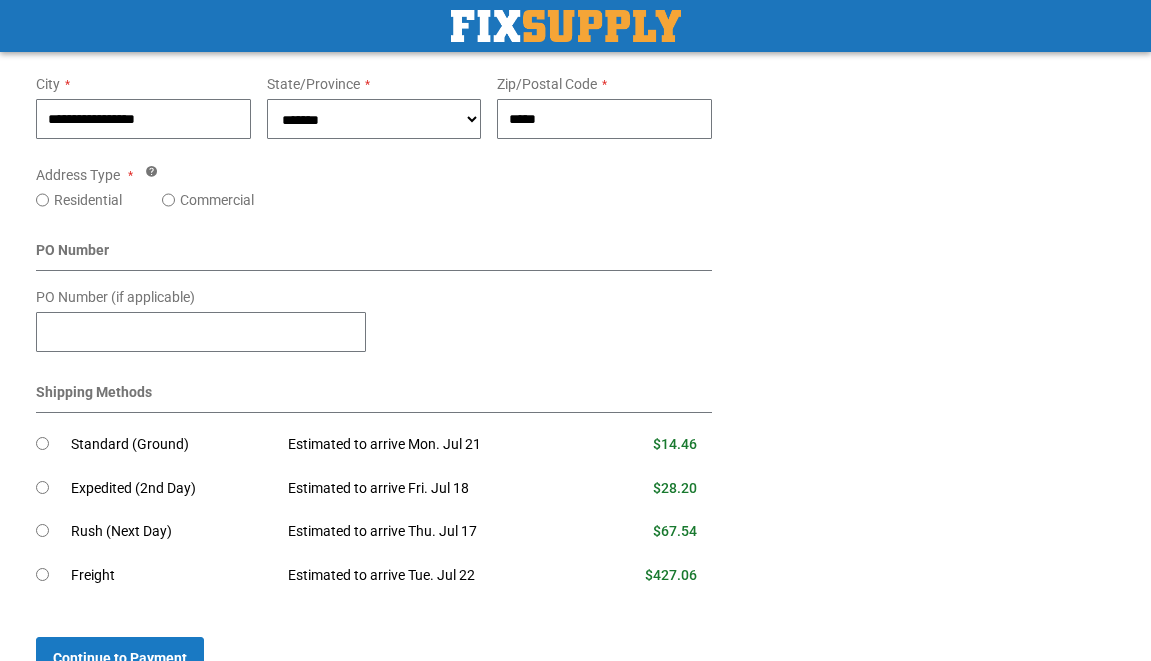 click on "Standard (Ground)" at bounding box center [172, 445] 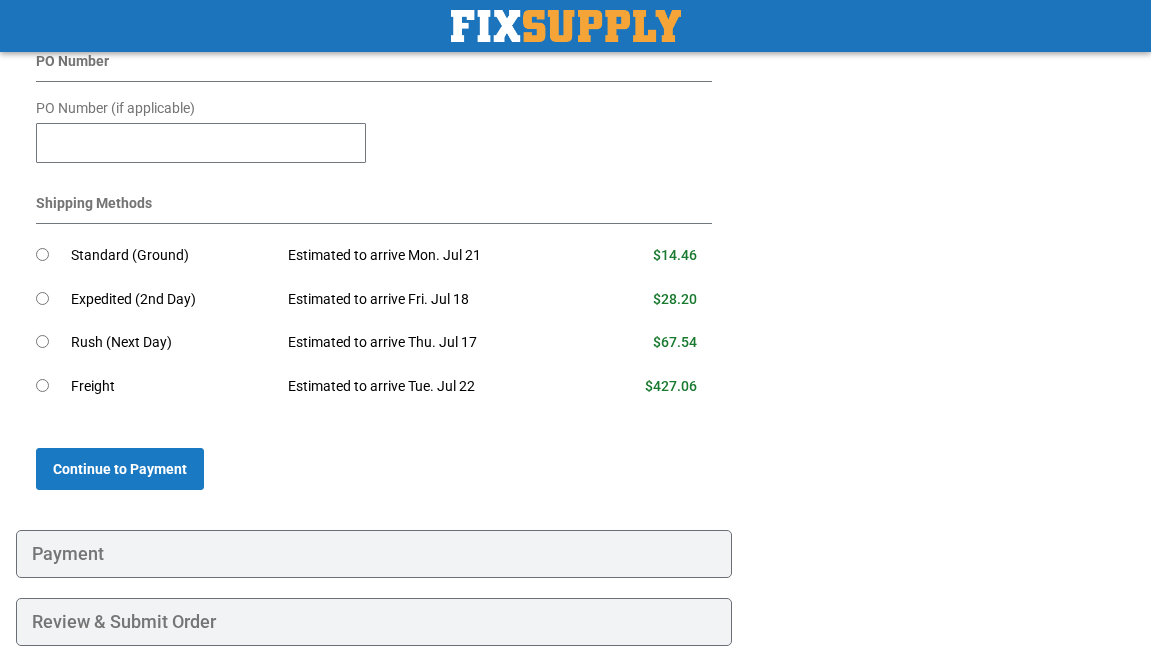 scroll, scrollTop: 1059, scrollLeft: 0, axis: vertical 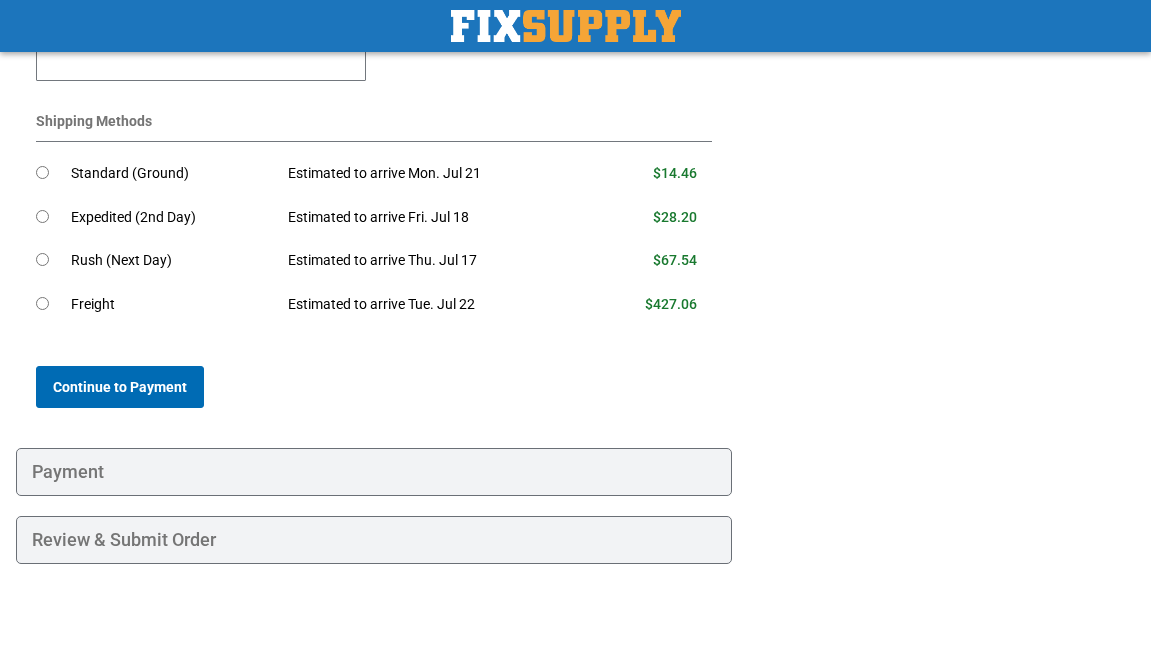 click on "Continue to Payment" at bounding box center (120, 387) 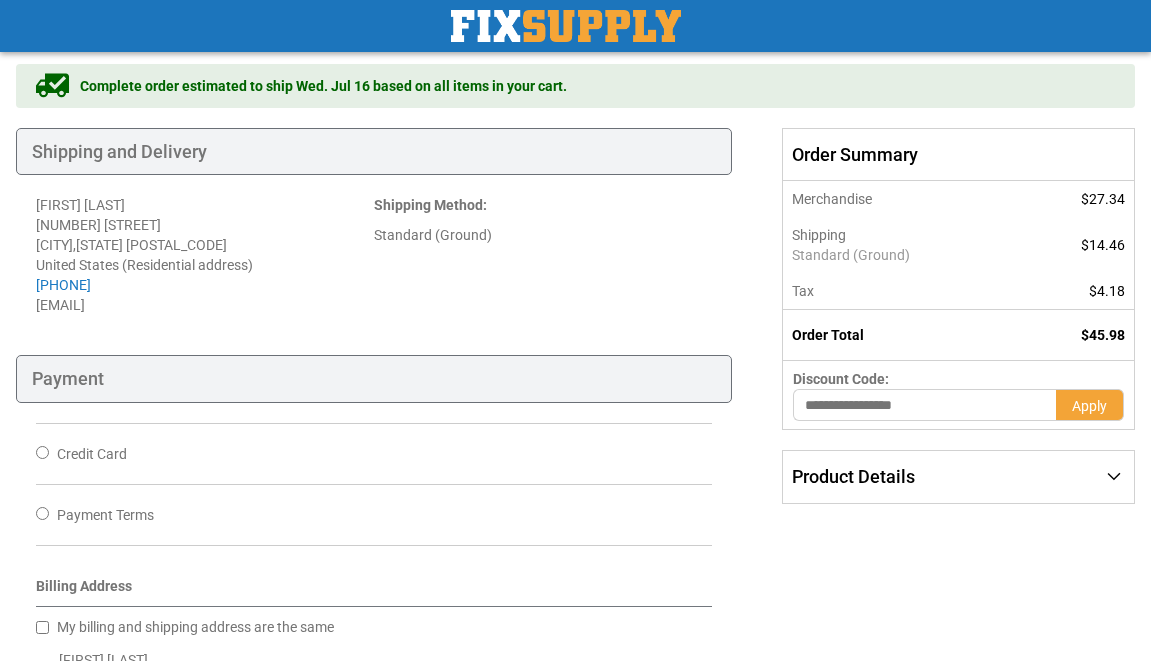 scroll, scrollTop: 138, scrollLeft: 0, axis: vertical 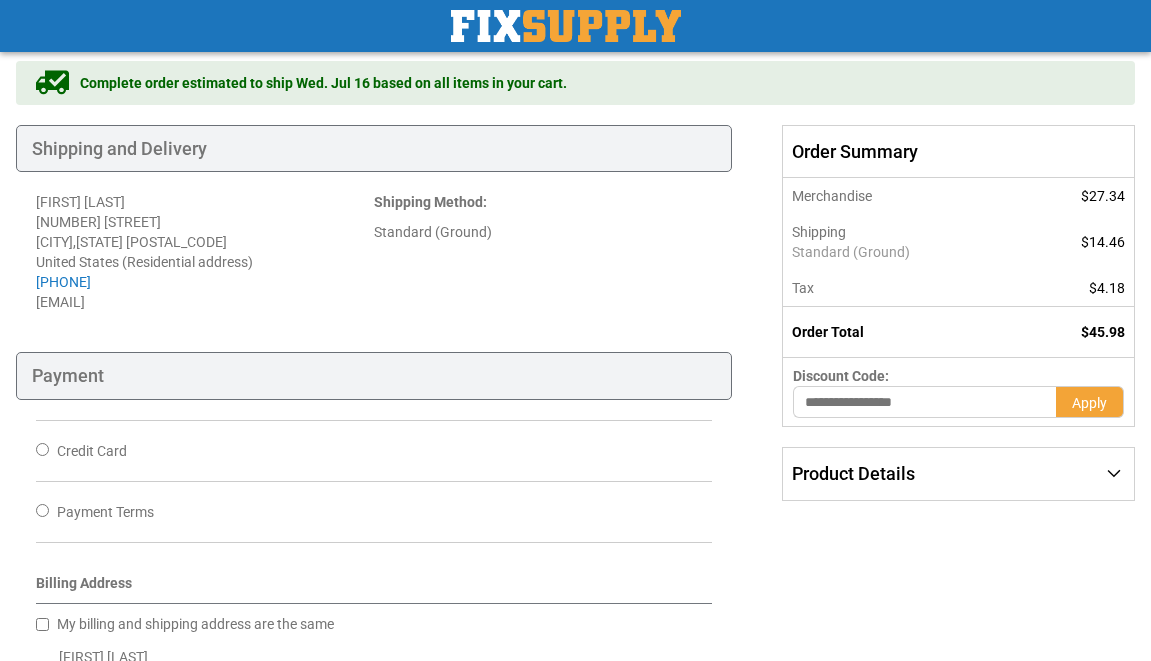 click on "Credit Card" at bounding box center (92, 451) 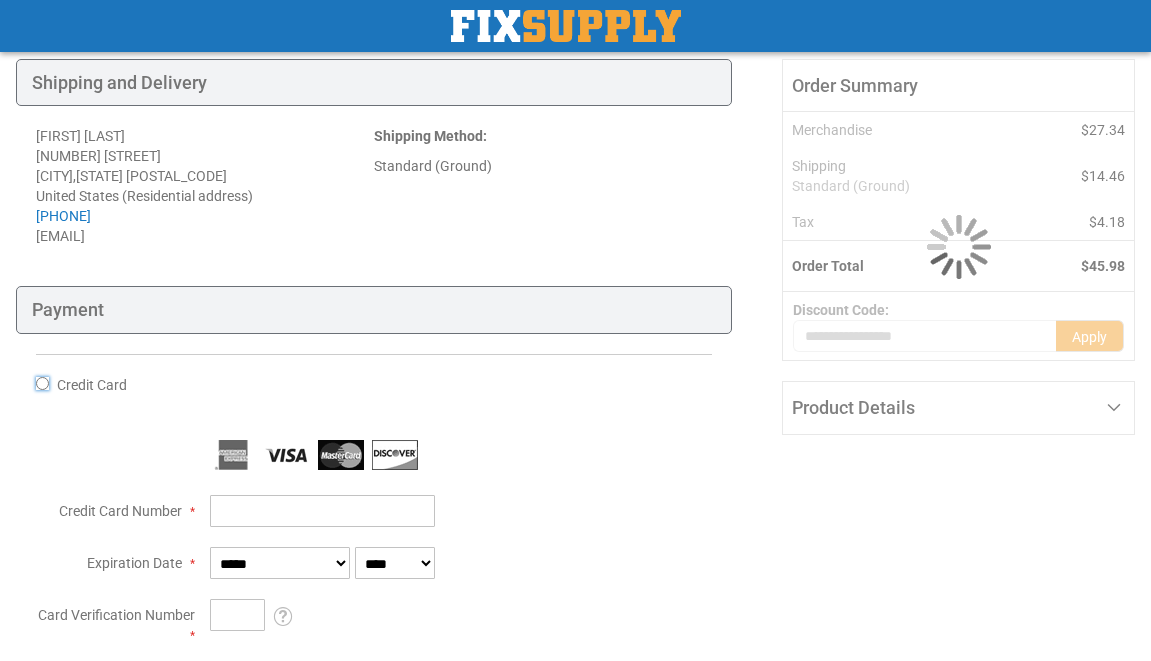 scroll, scrollTop: 205, scrollLeft: 0, axis: vertical 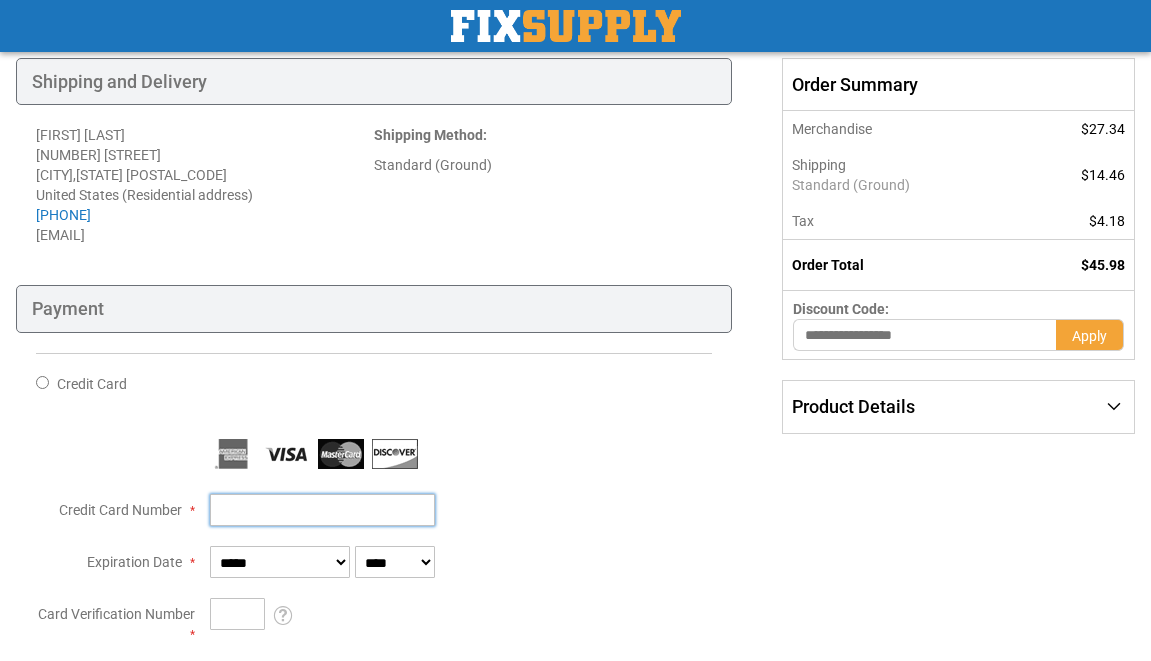 click on "Credit Card Number" at bounding box center (322, 510) 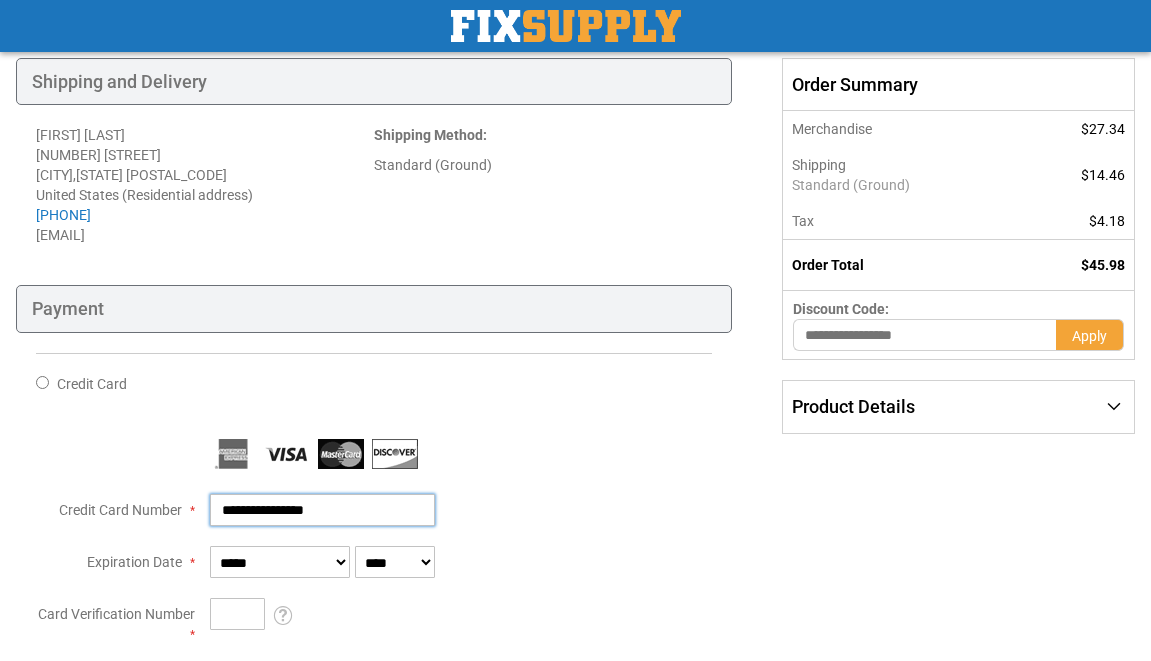 type on "**********" 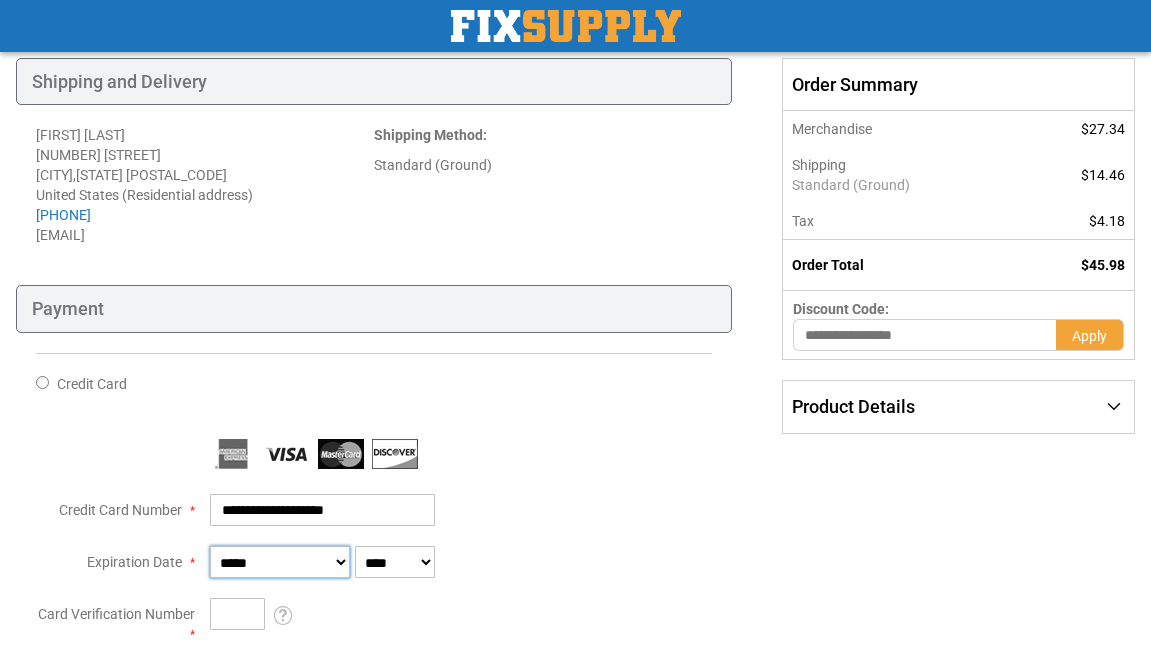 select on "**" 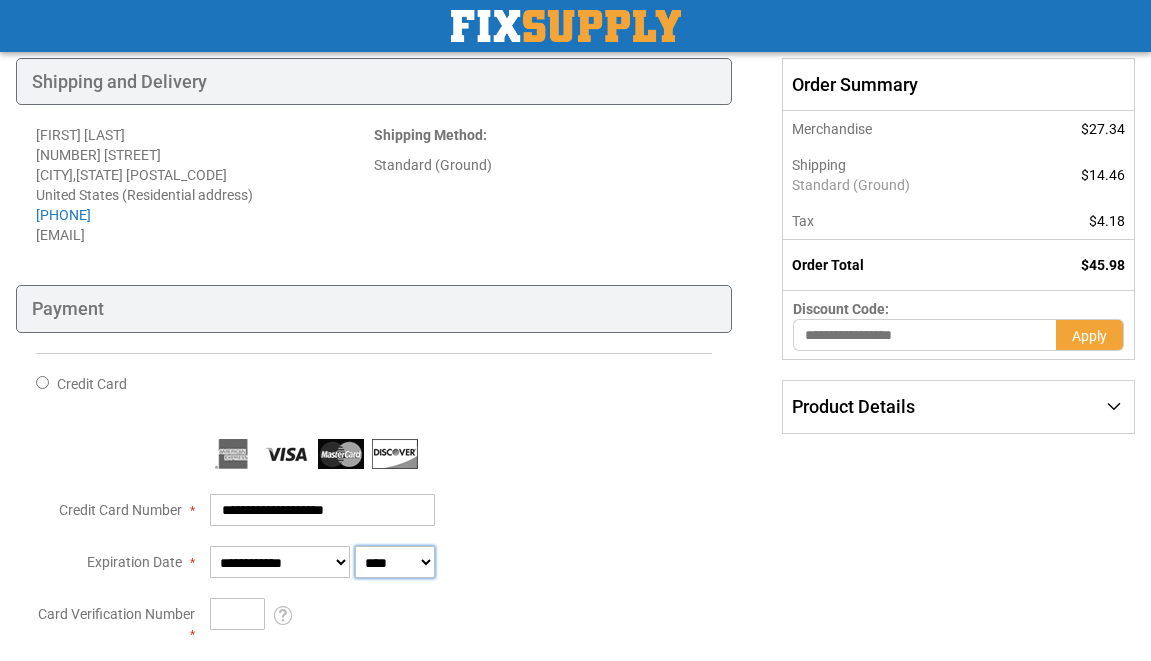 select on "****" 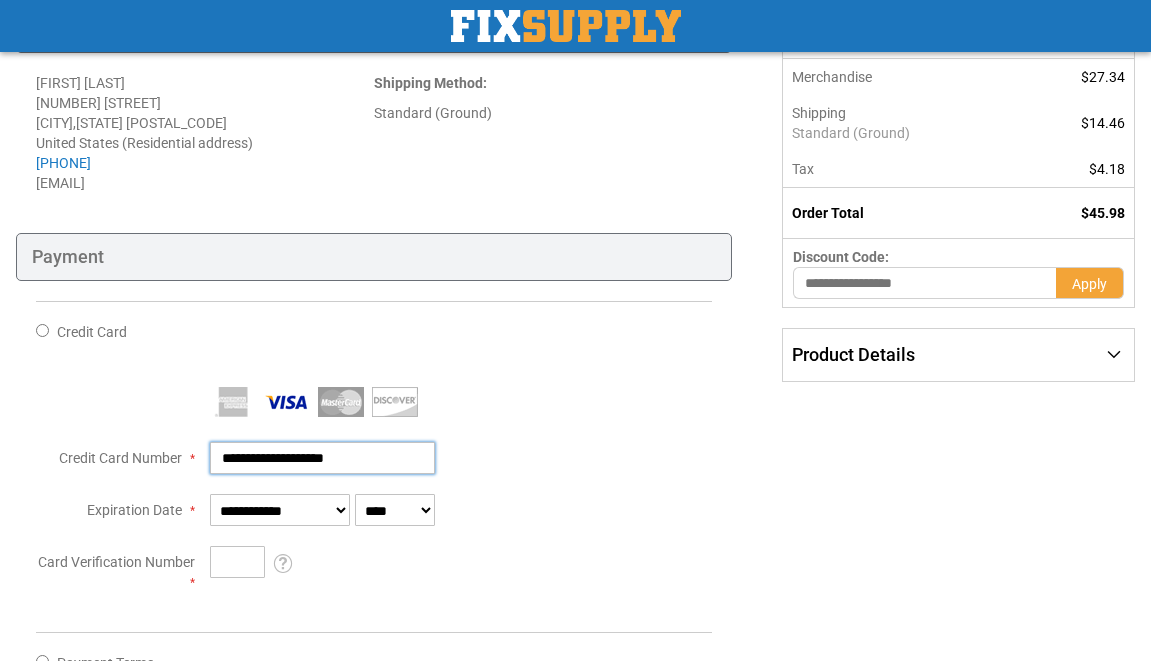 scroll, scrollTop: 258, scrollLeft: 0, axis: vertical 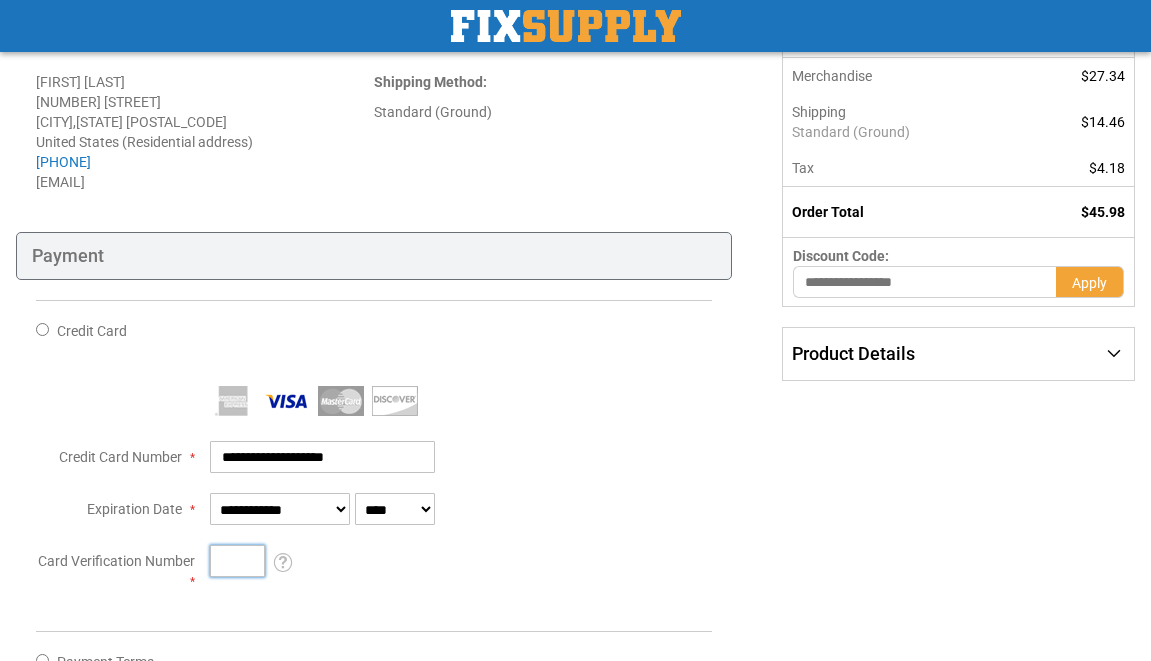 click on "Card Verification Number" at bounding box center [237, 561] 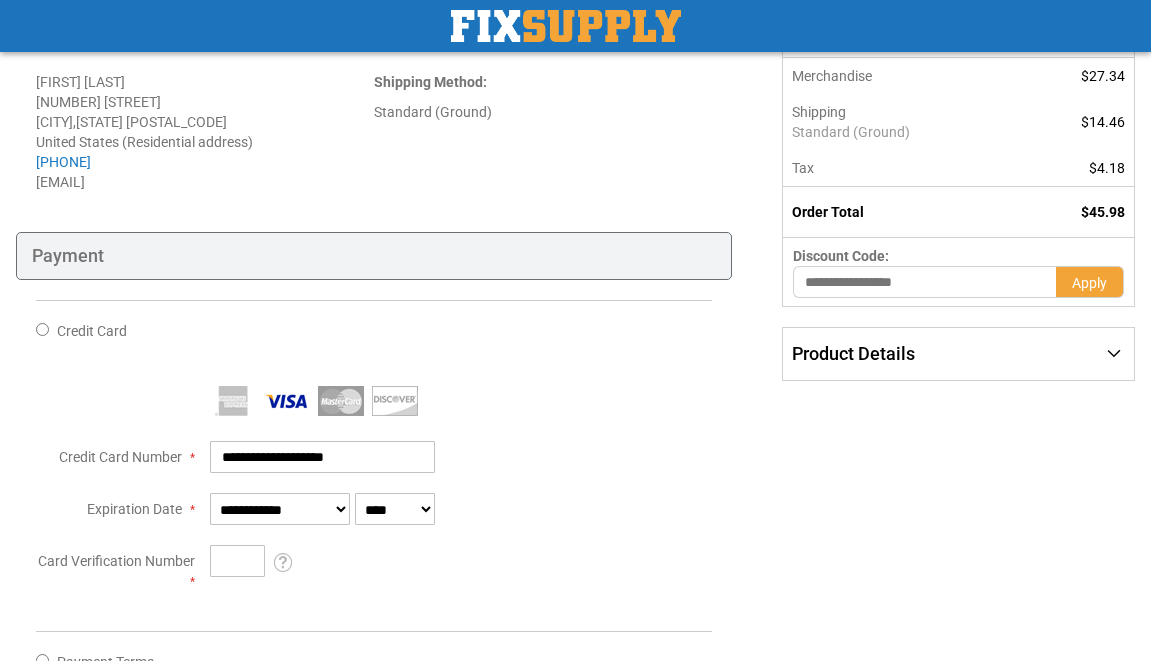 click at bounding box center [374, 498] 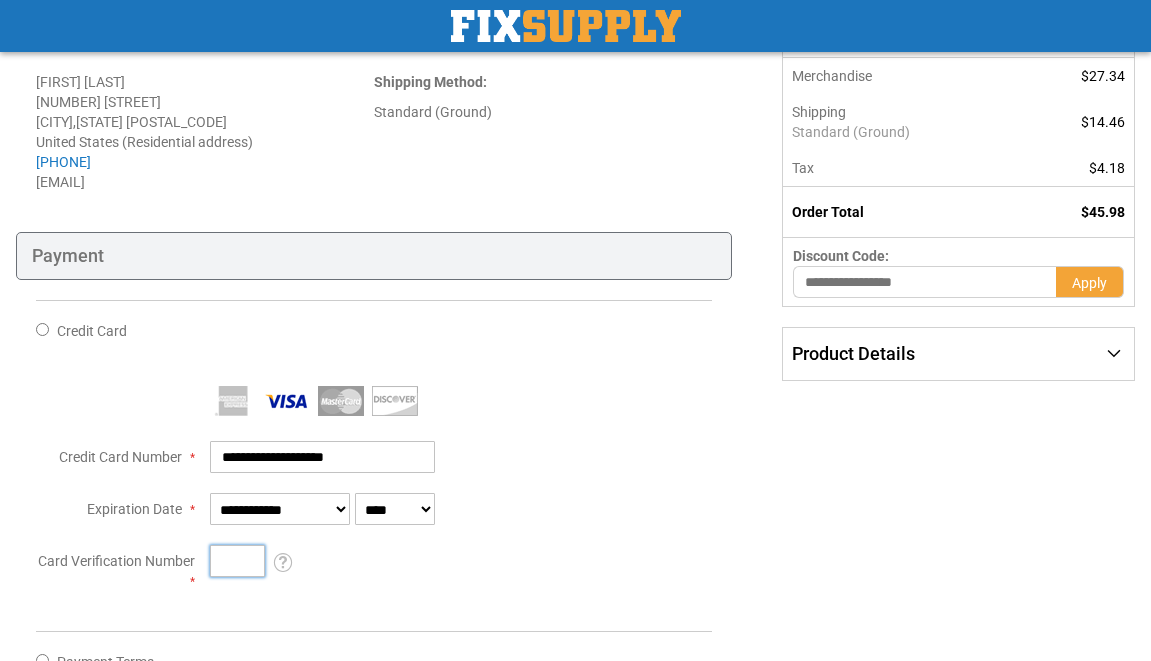 click on "***" at bounding box center [237, 561] 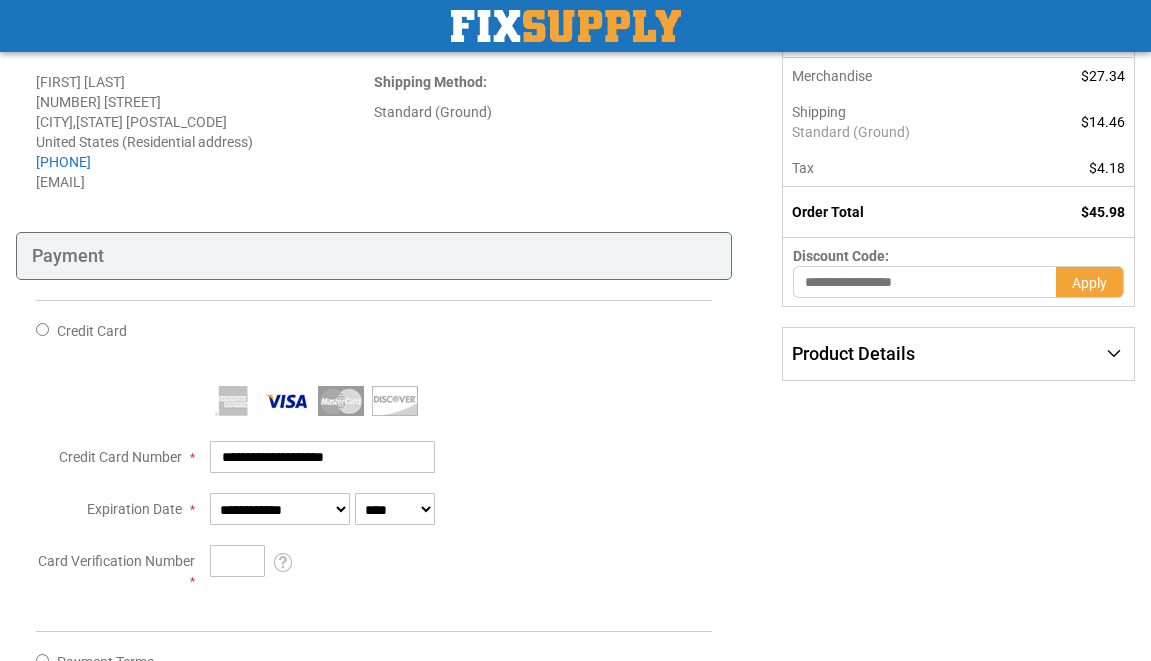 click at bounding box center [374, 498] 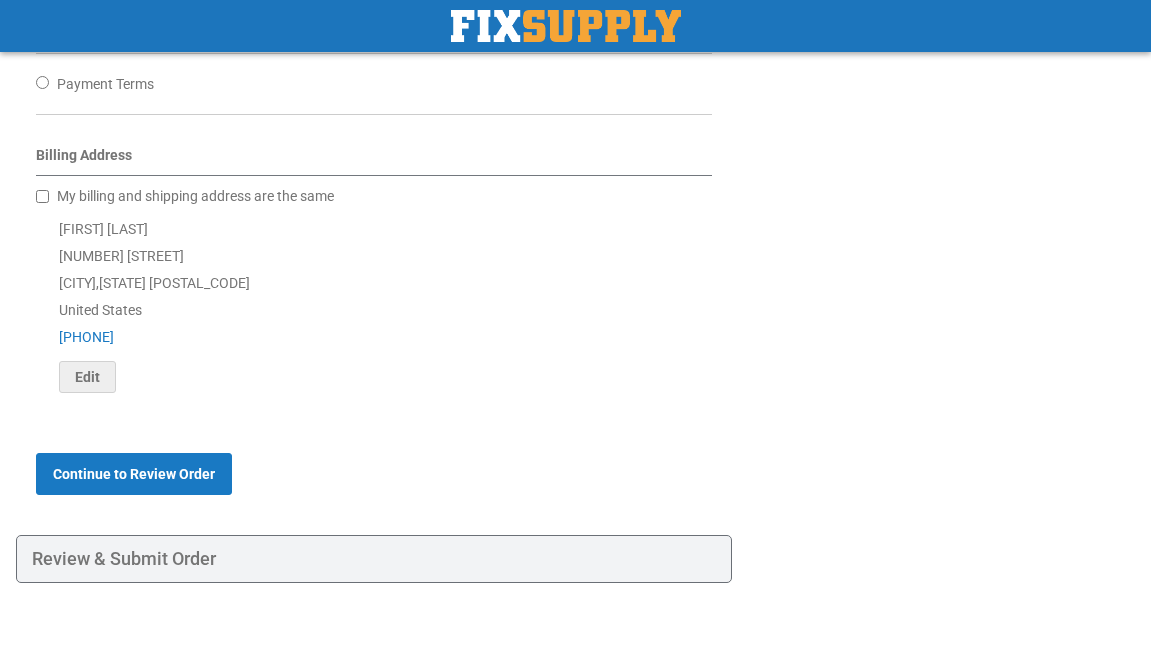 scroll, scrollTop: 840, scrollLeft: 0, axis: vertical 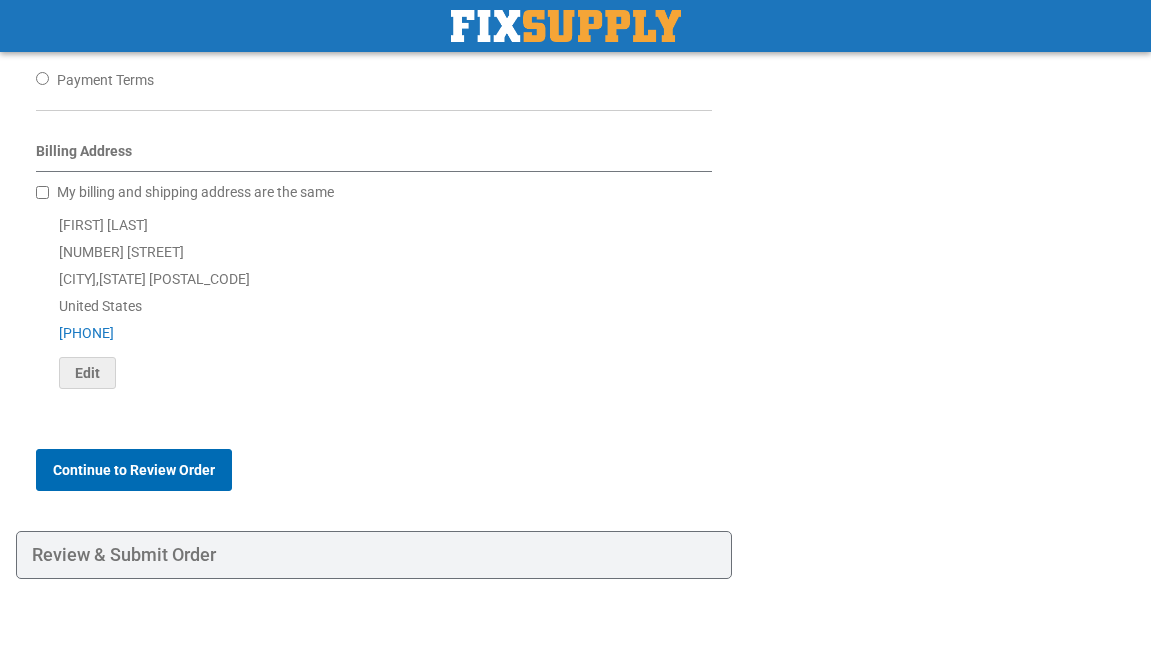 click on "Continue to Review Order" at bounding box center (134, 470) 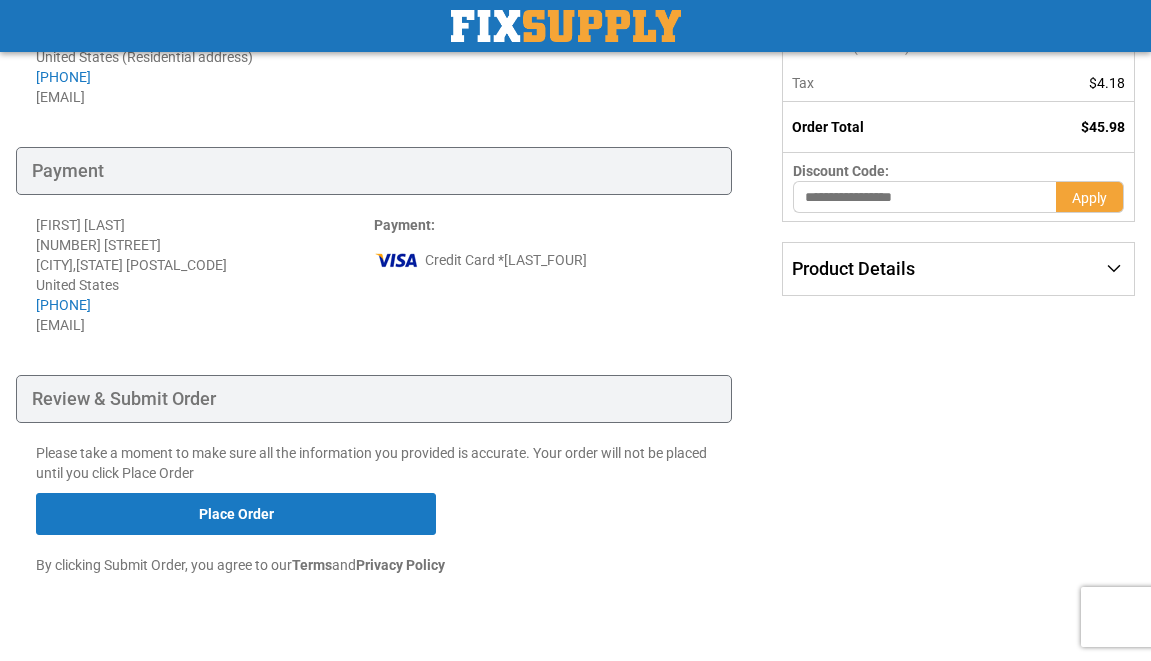 scroll, scrollTop: 387, scrollLeft: 0, axis: vertical 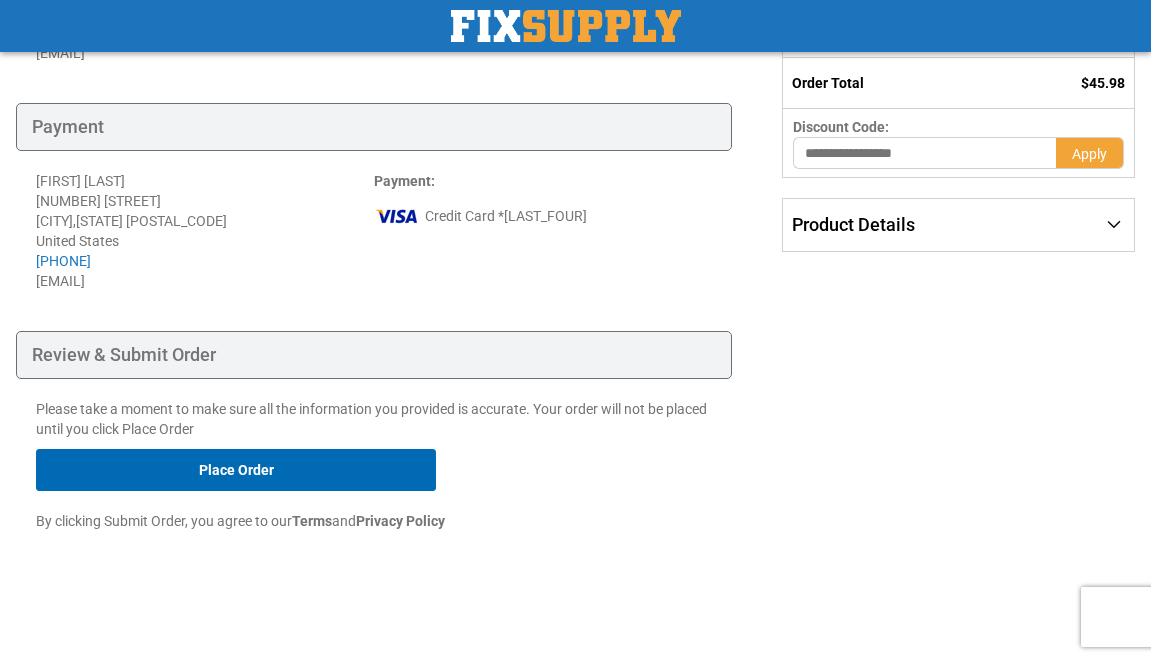 click on "Place Order" at bounding box center [236, 470] 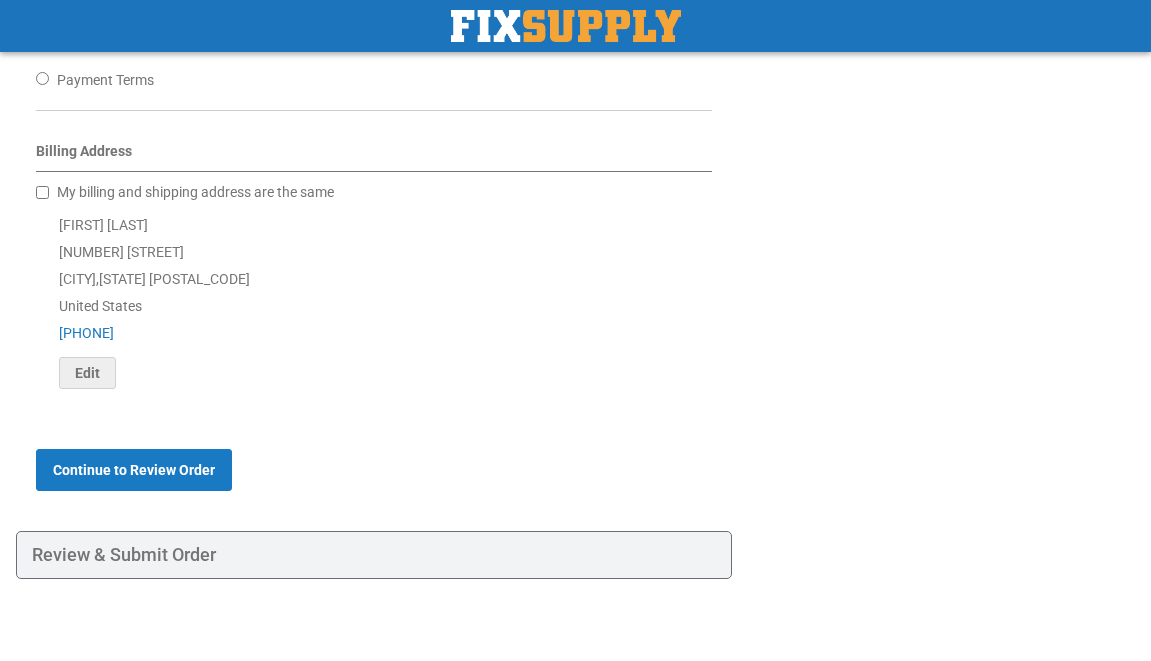 scroll, scrollTop: 894, scrollLeft: 0, axis: vertical 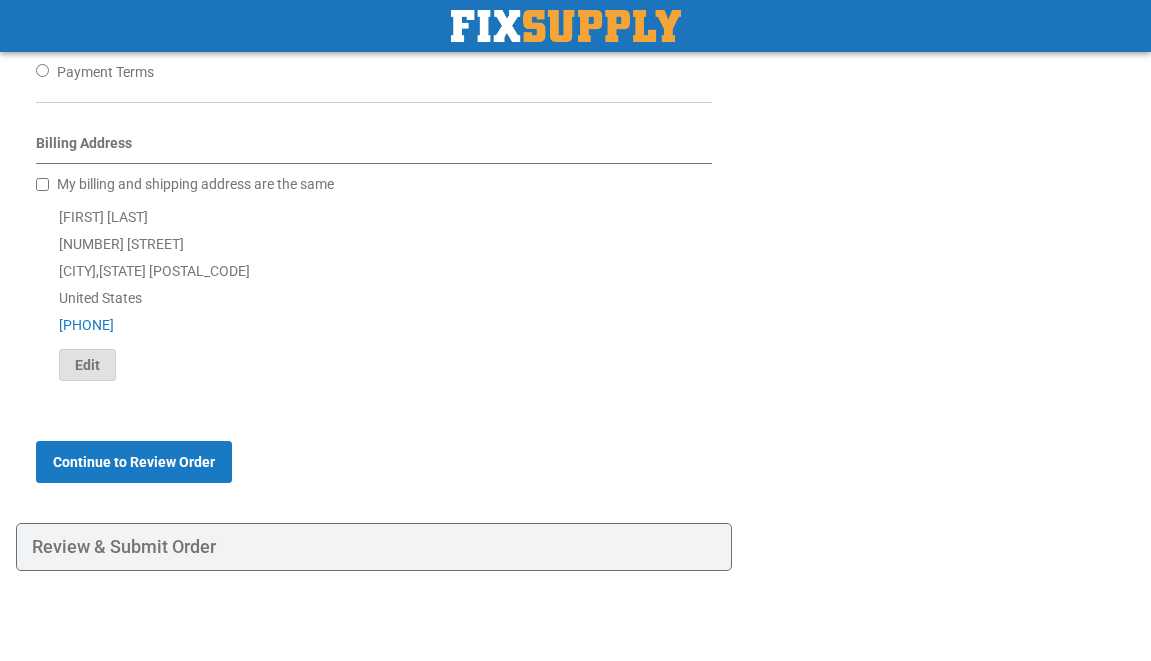 click on "Edit" at bounding box center [87, 365] 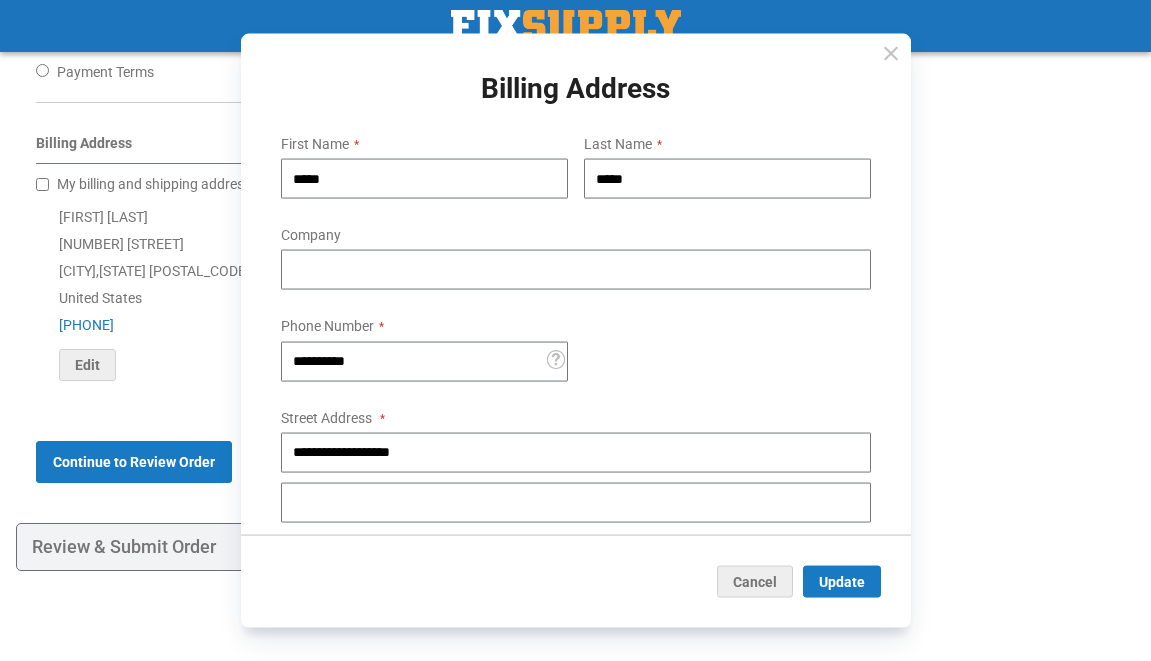 scroll, scrollTop: 848, scrollLeft: 0, axis: vertical 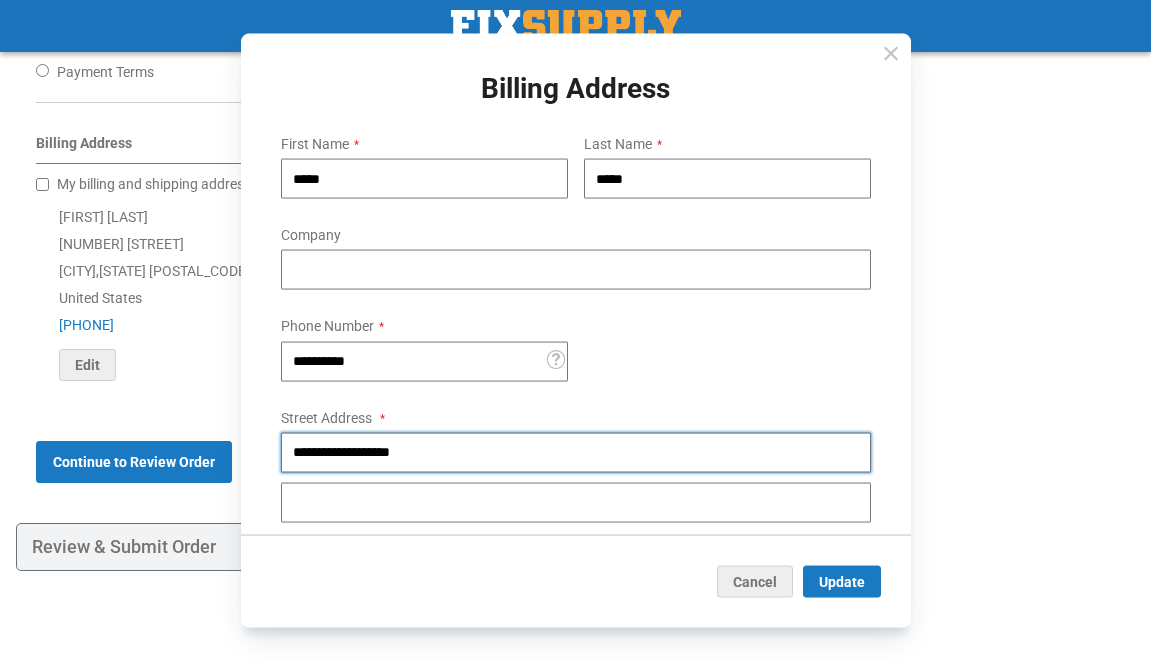 click on "**********" at bounding box center [576, 452] 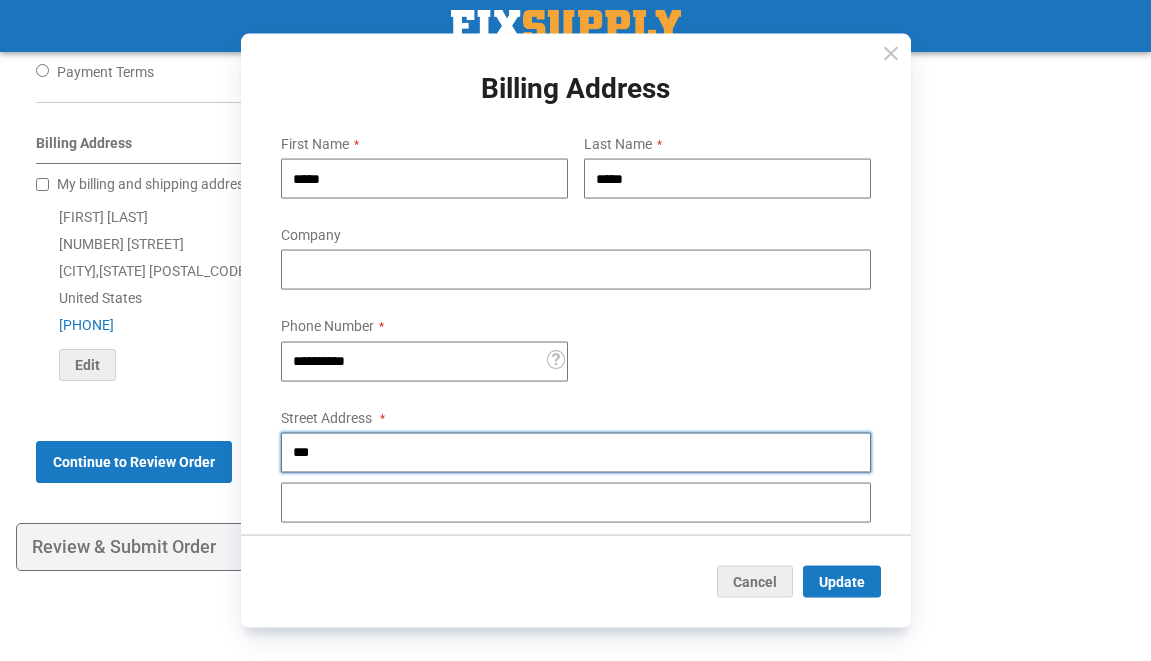 type on "**********" 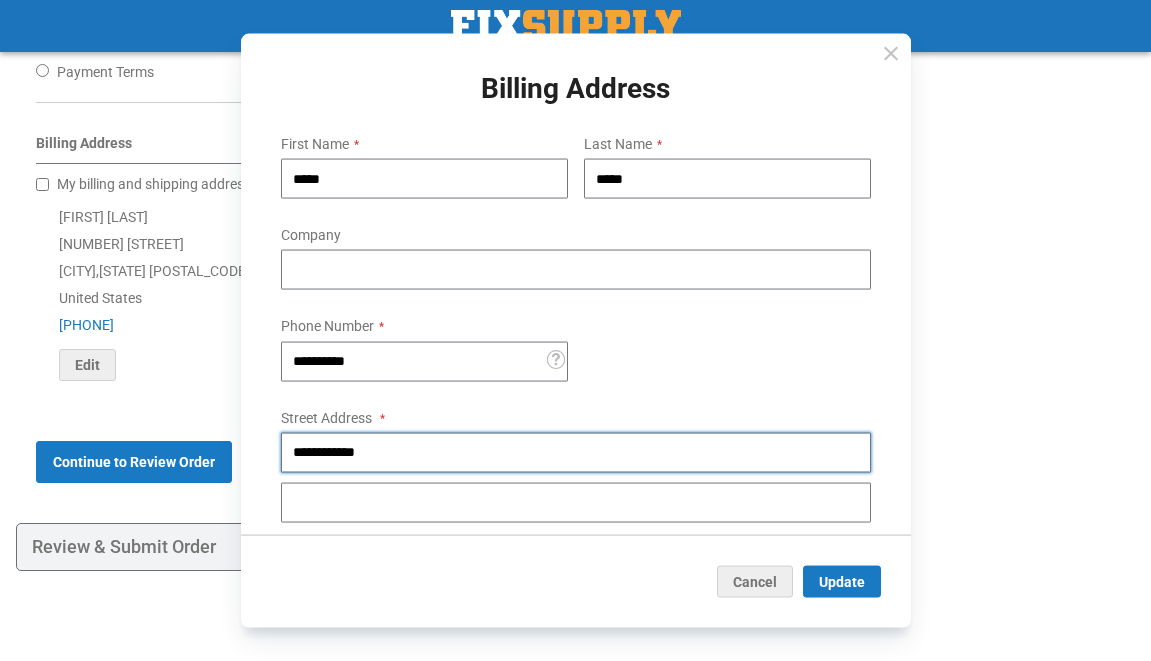 scroll, scrollTop: 229, scrollLeft: 0, axis: vertical 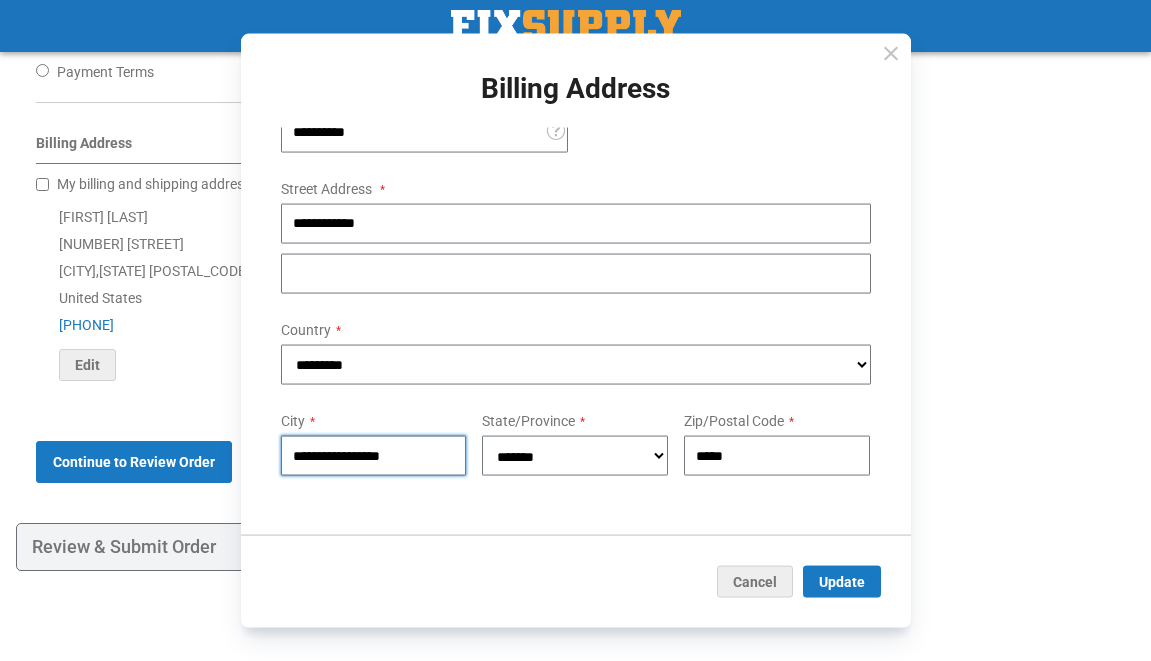 click on "**********" at bounding box center [374, 456] 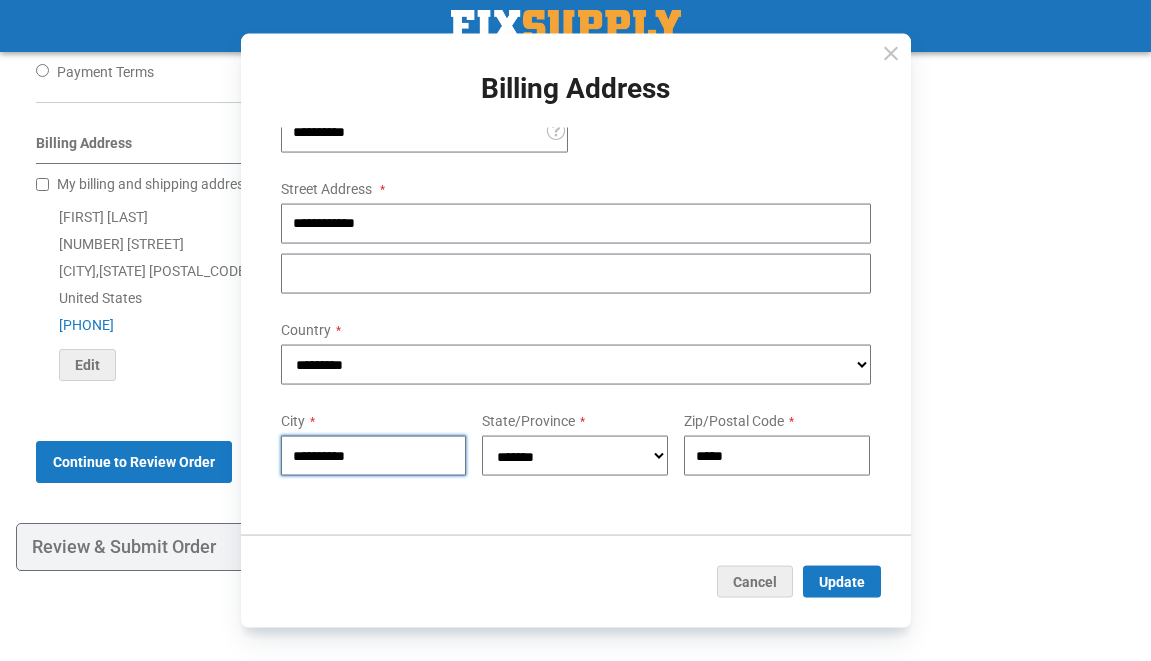 type on "**********" 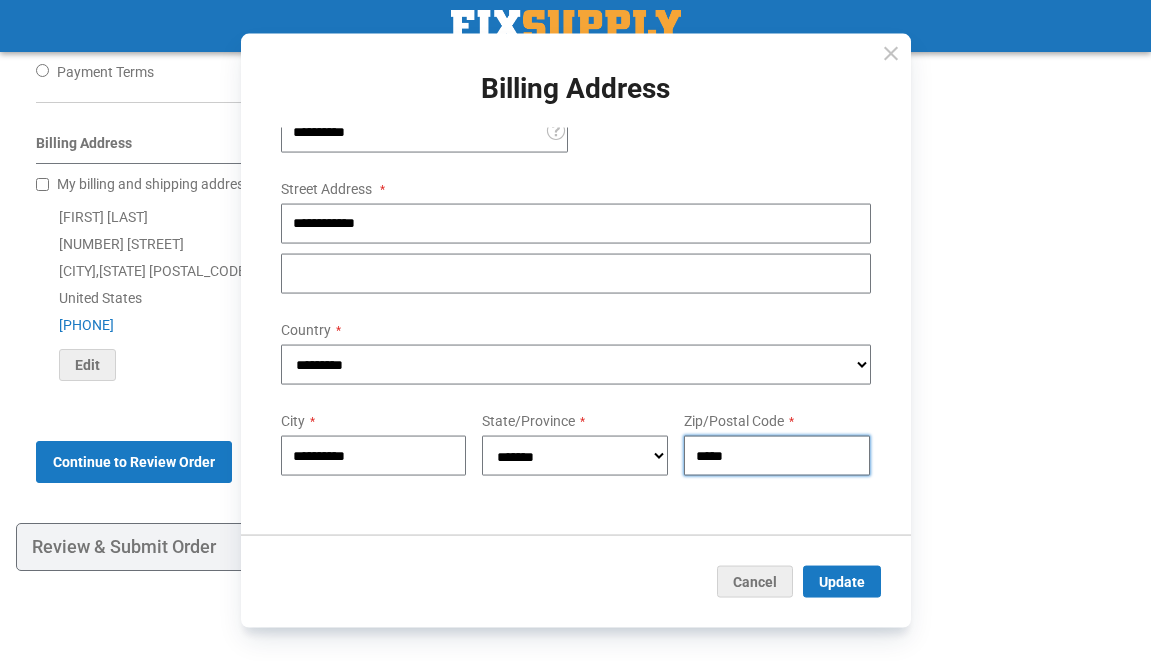 click on "*****" at bounding box center [777, 456] 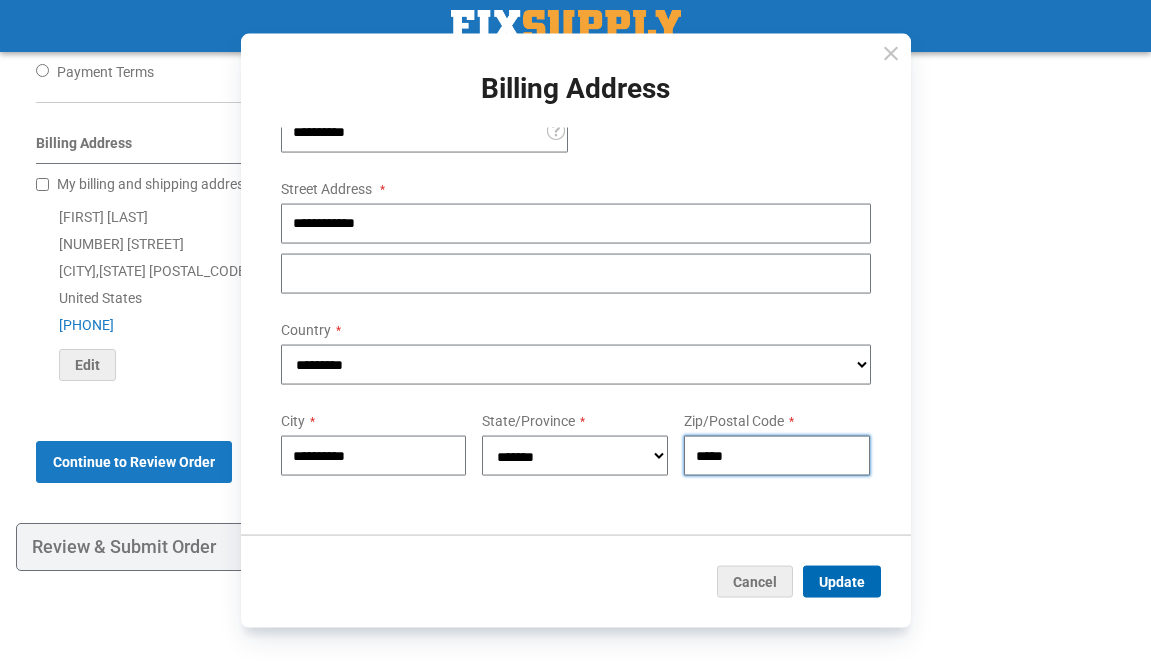 type on "*****" 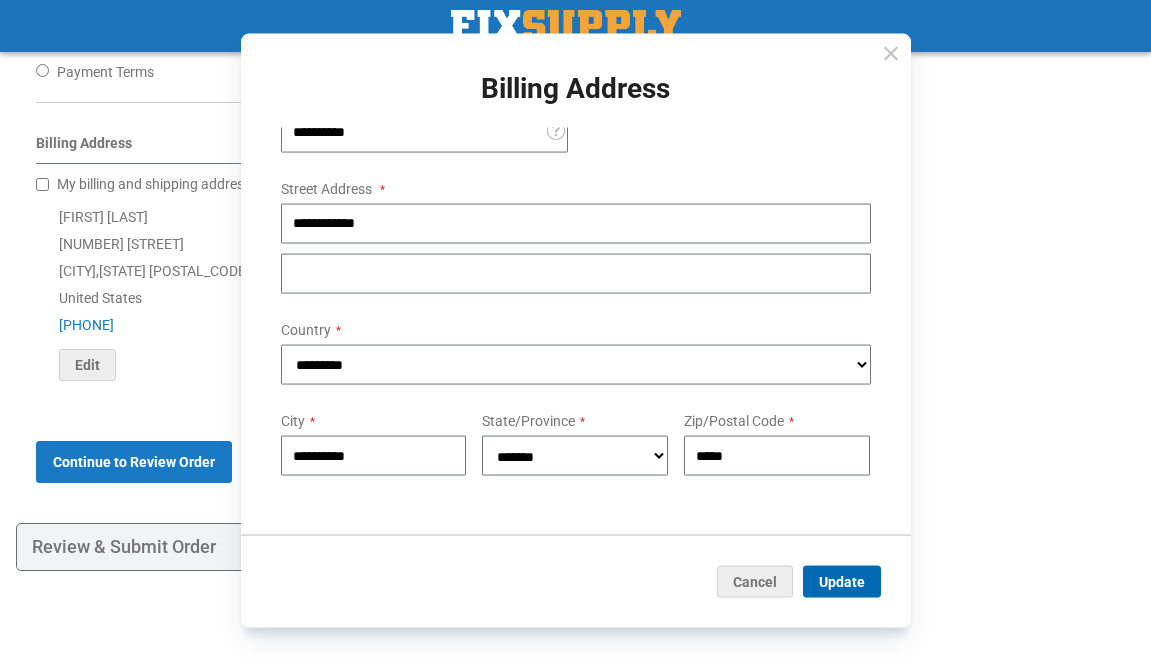 click on "Update" at bounding box center (842, 582) 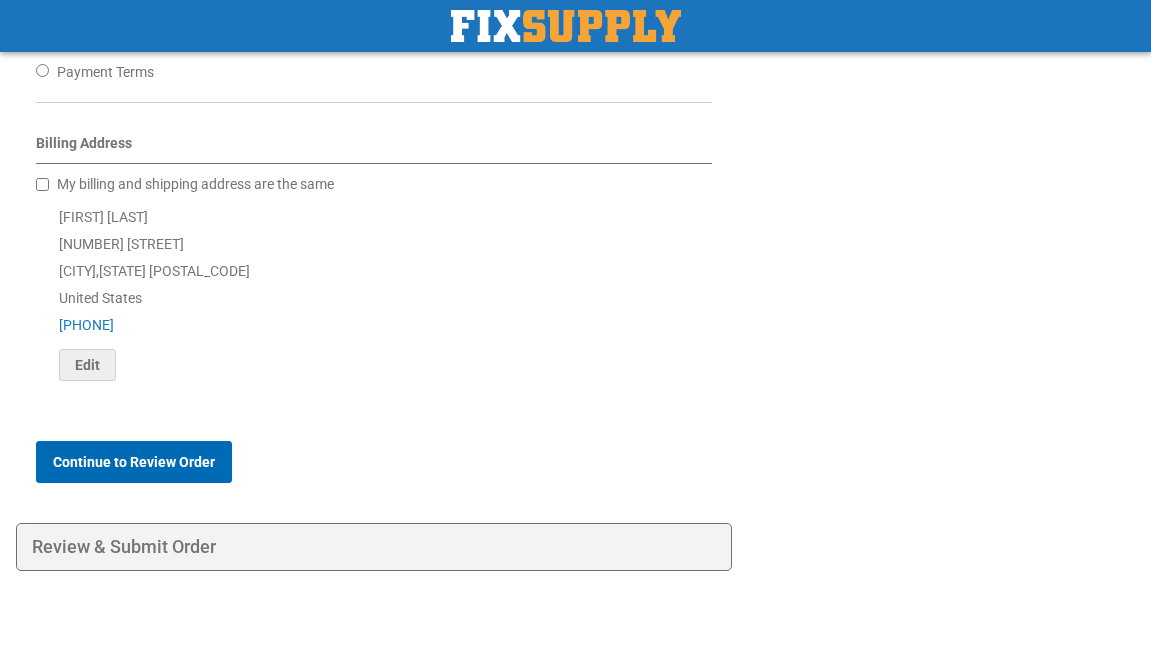 click on "Continue to Review Order" at bounding box center (134, 462) 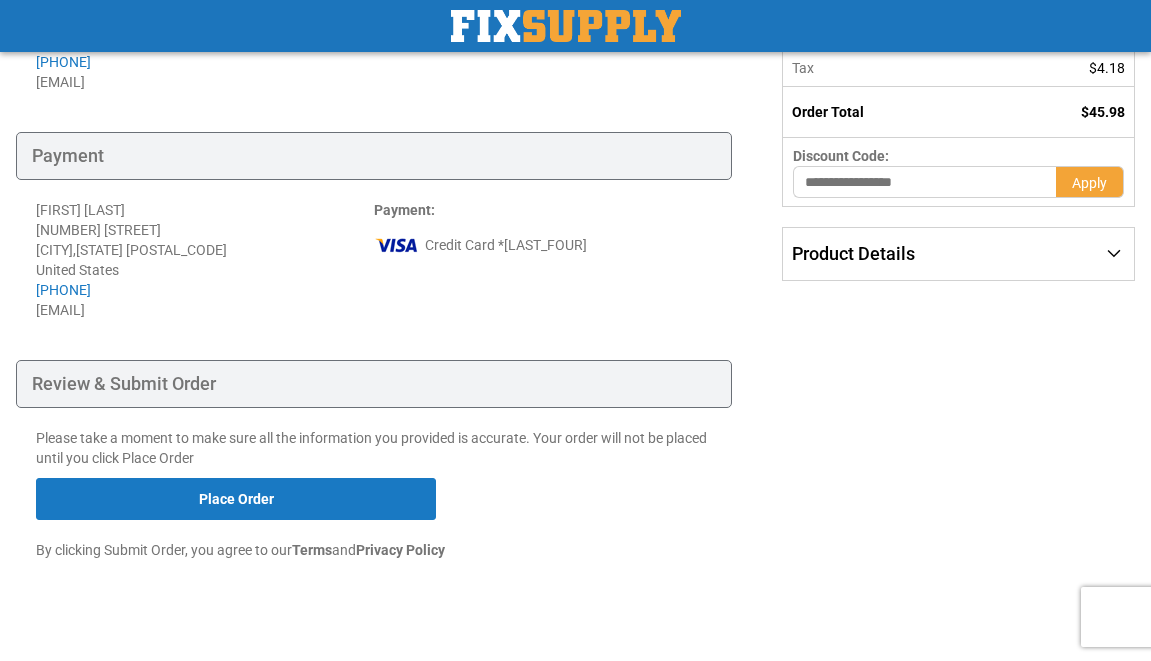 scroll, scrollTop: 387, scrollLeft: 0, axis: vertical 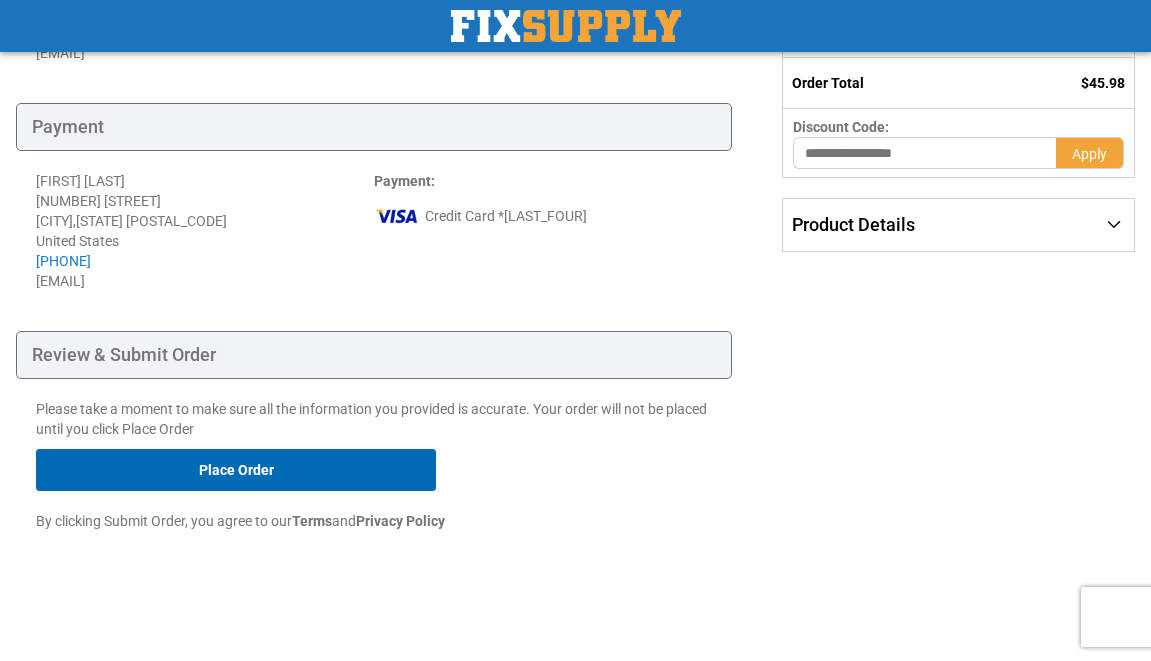 click on "Place Order" at bounding box center (236, 470) 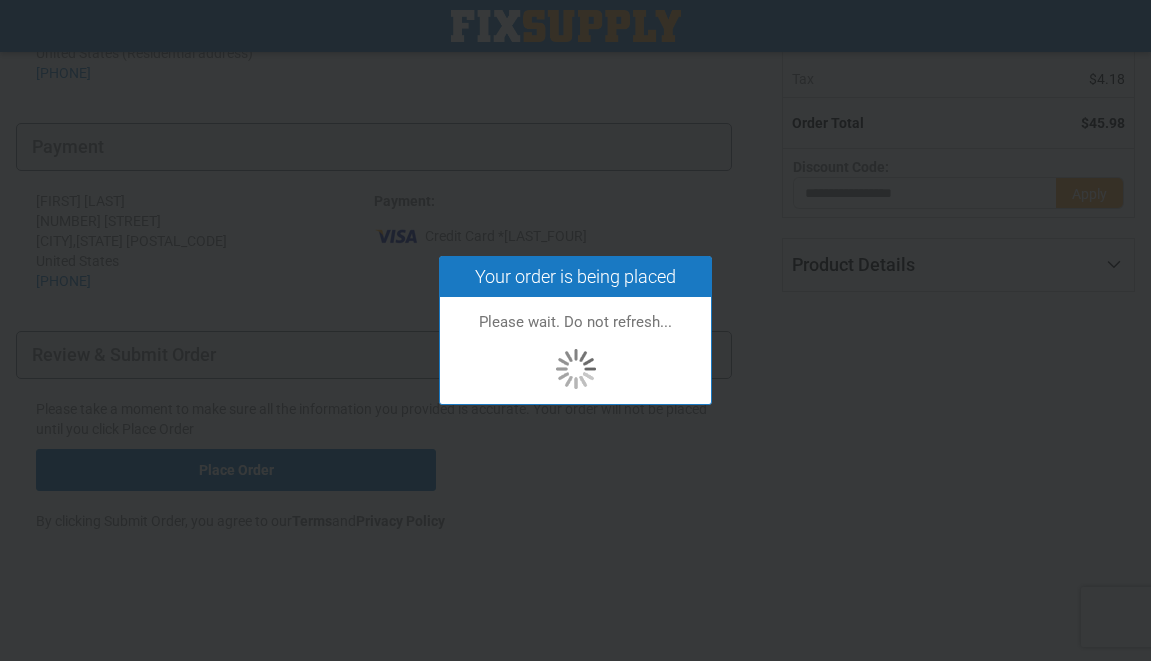 scroll, scrollTop: 347, scrollLeft: 0, axis: vertical 